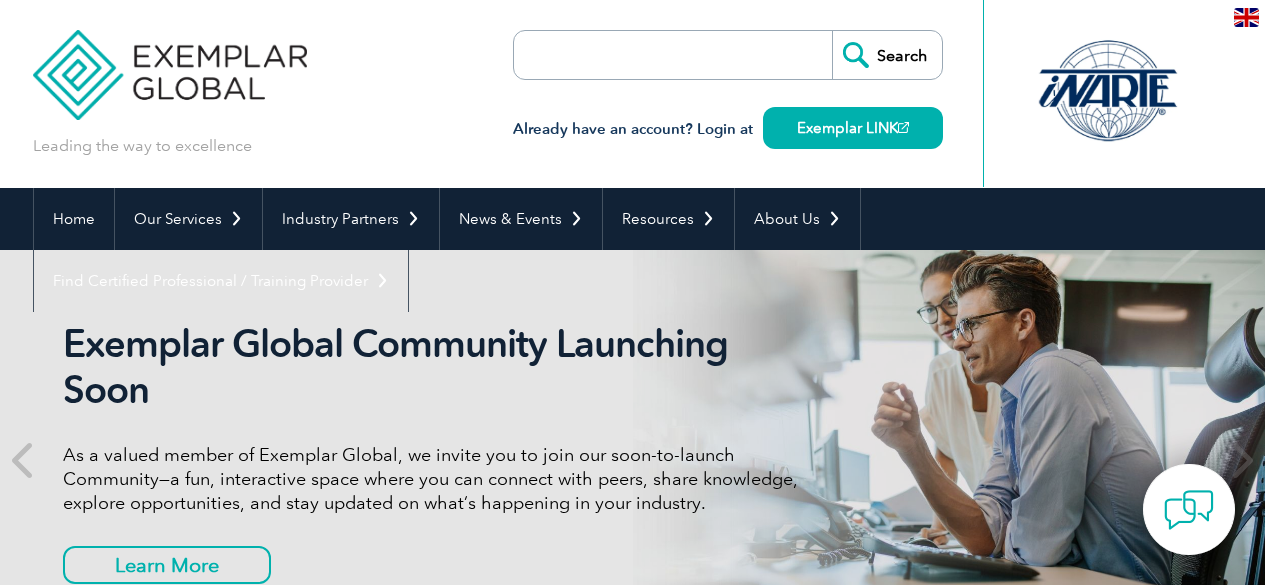 scroll, scrollTop: 0, scrollLeft: 0, axis: both 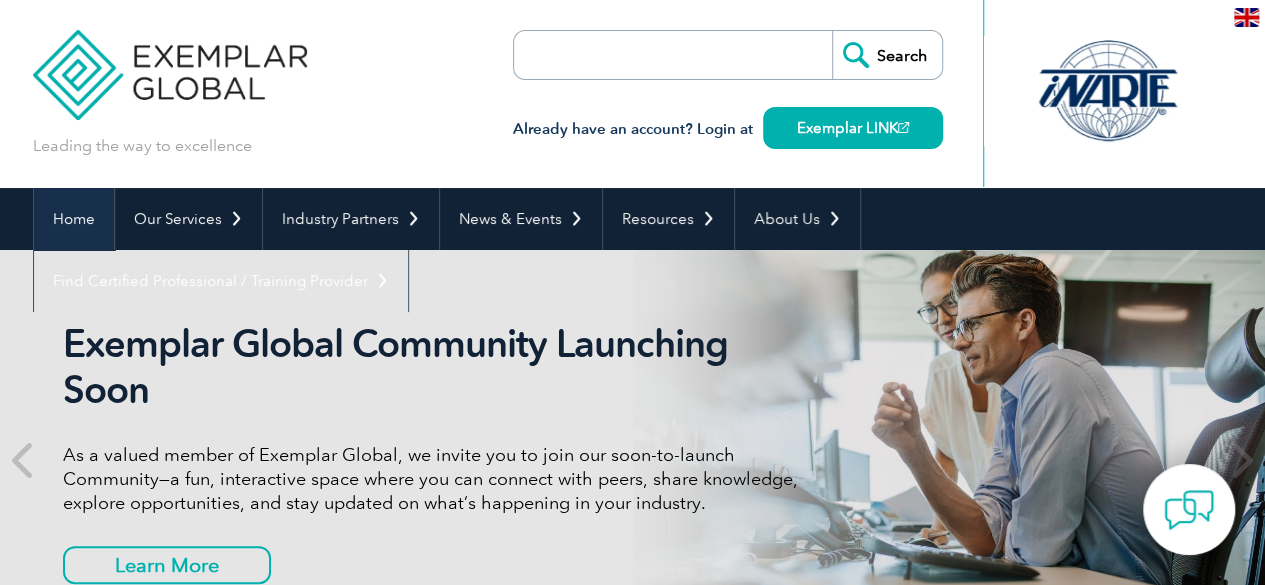 click on "Home" at bounding box center [74, 219] 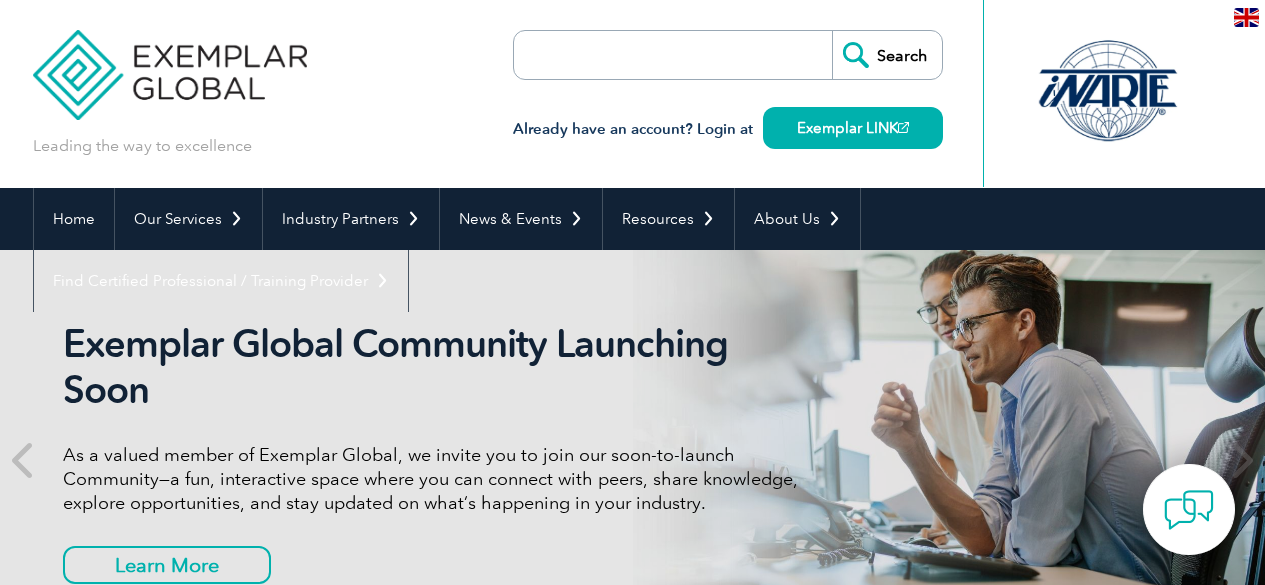 scroll, scrollTop: 0, scrollLeft: 0, axis: both 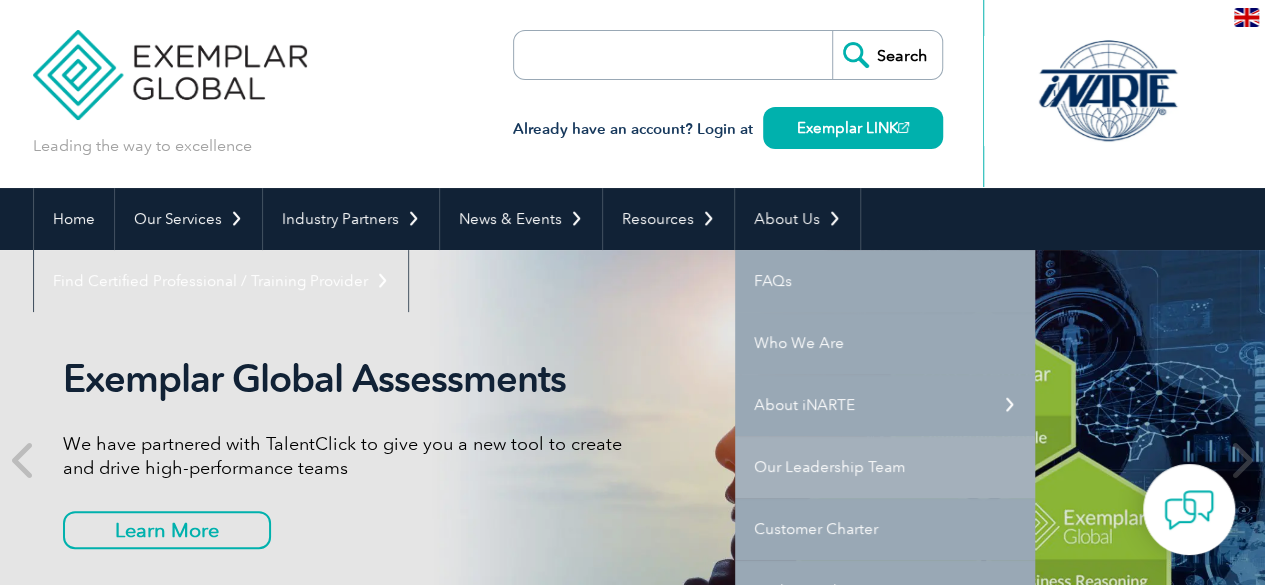 click on "Our Leadership Team" at bounding box center (885, 467) 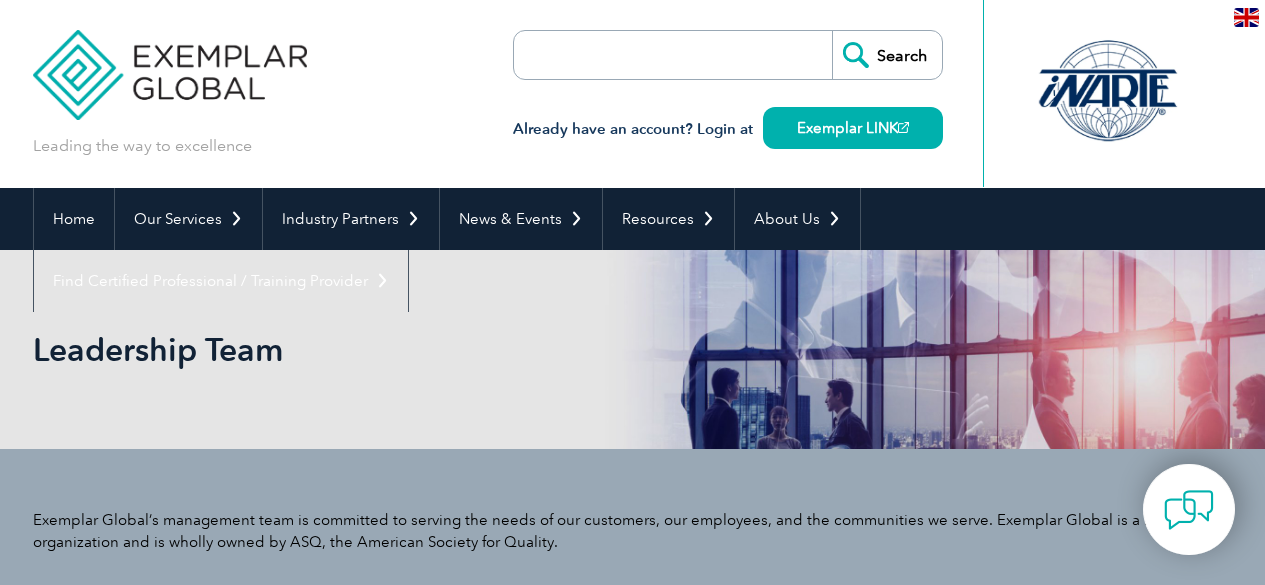 scroll, scrollTop: 0, scrollLeft: 0, axis: both 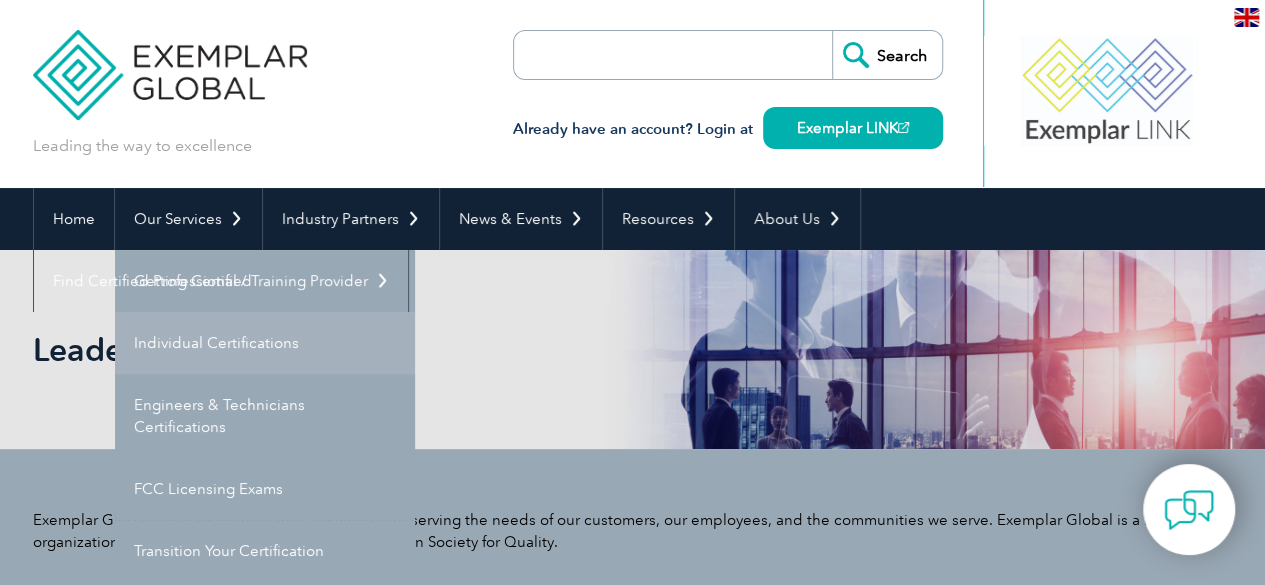 click on "Individual Certifications" at bounding box center (265, 343) 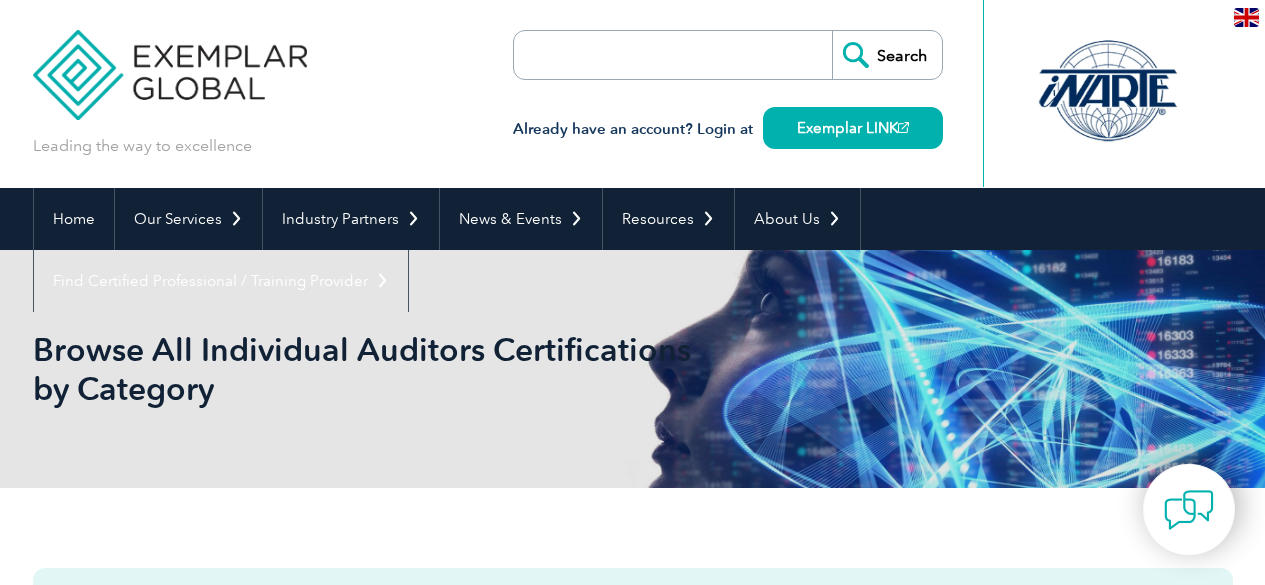 scroll, scrollTop: 0, scrollLeft: 0, axis: both 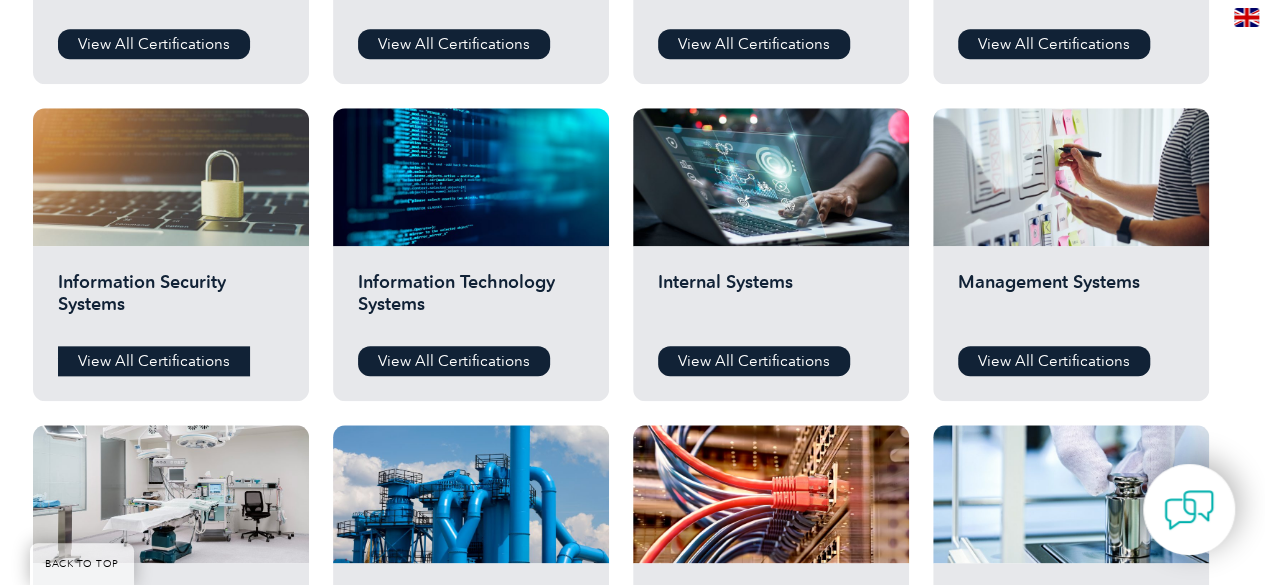 click on "View All Certifications" at bounding box center [154, 361] 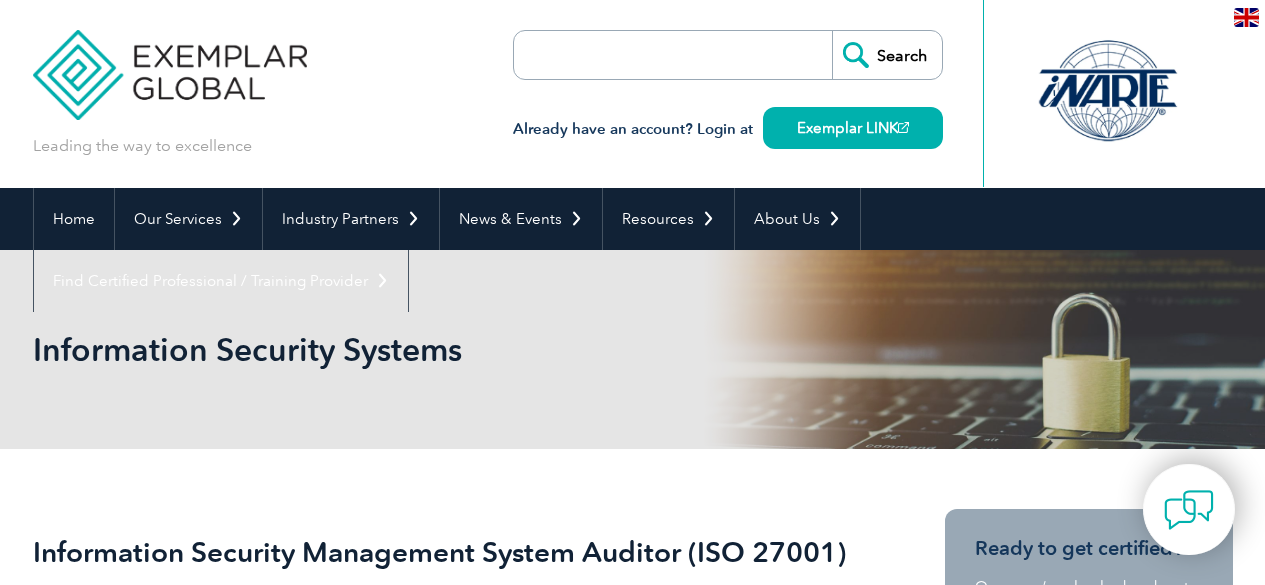 scroll, scrollTop: 0, scrollLeft: 0, axis: both 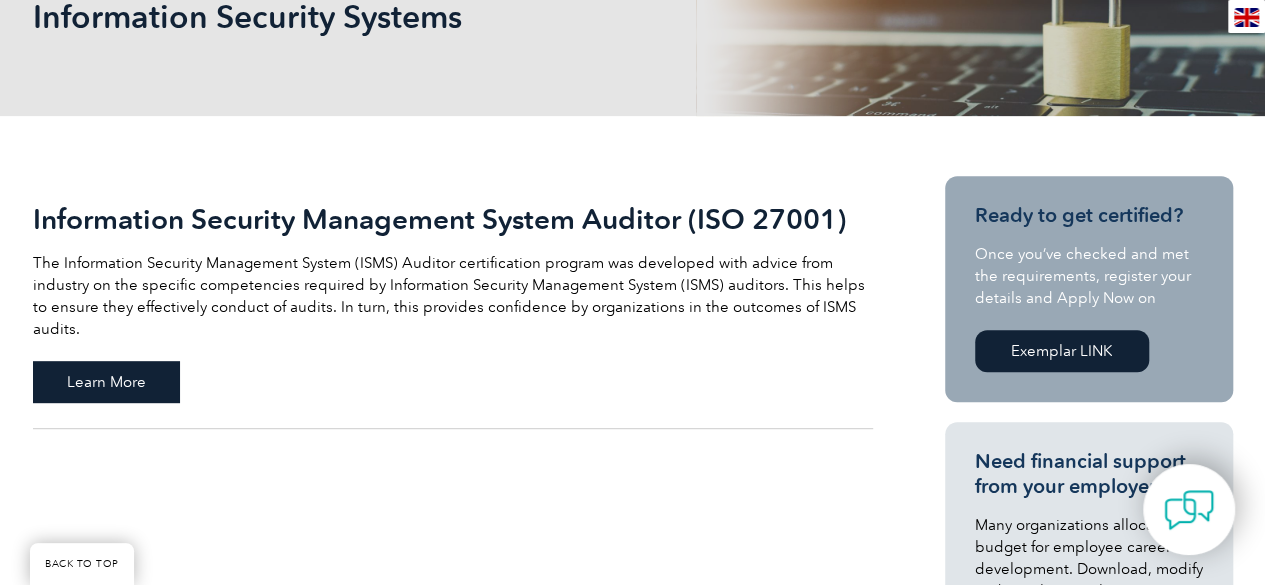 click on "Learn More" at bounding box center [106, 382] 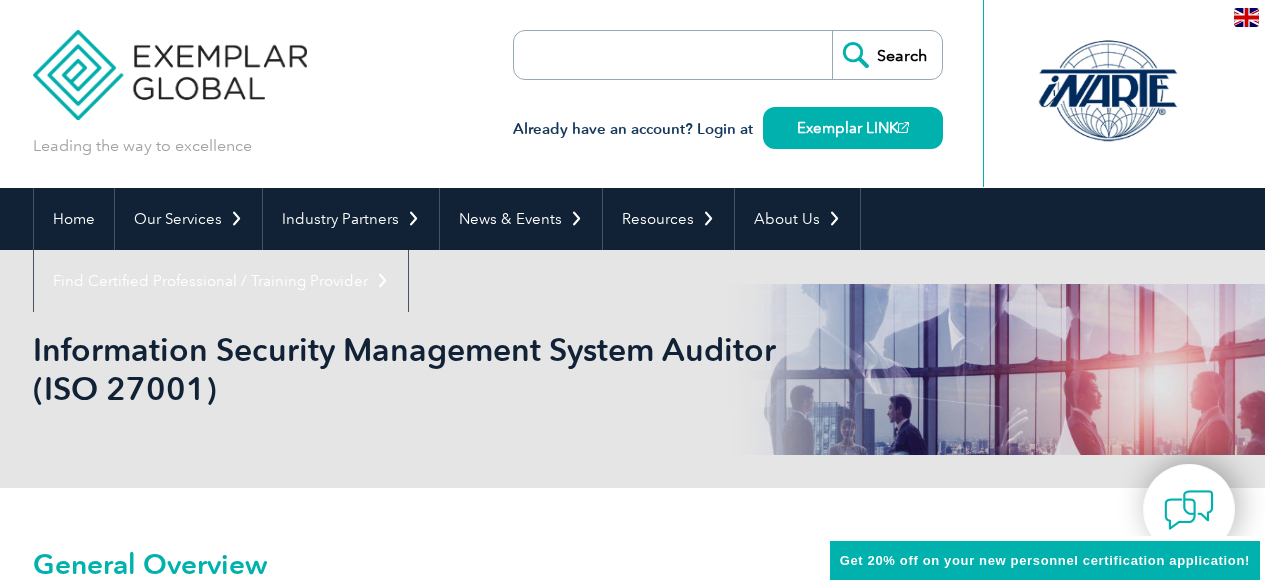 scroll, scrollTop: 0, scrollLeft: 0, axis: both 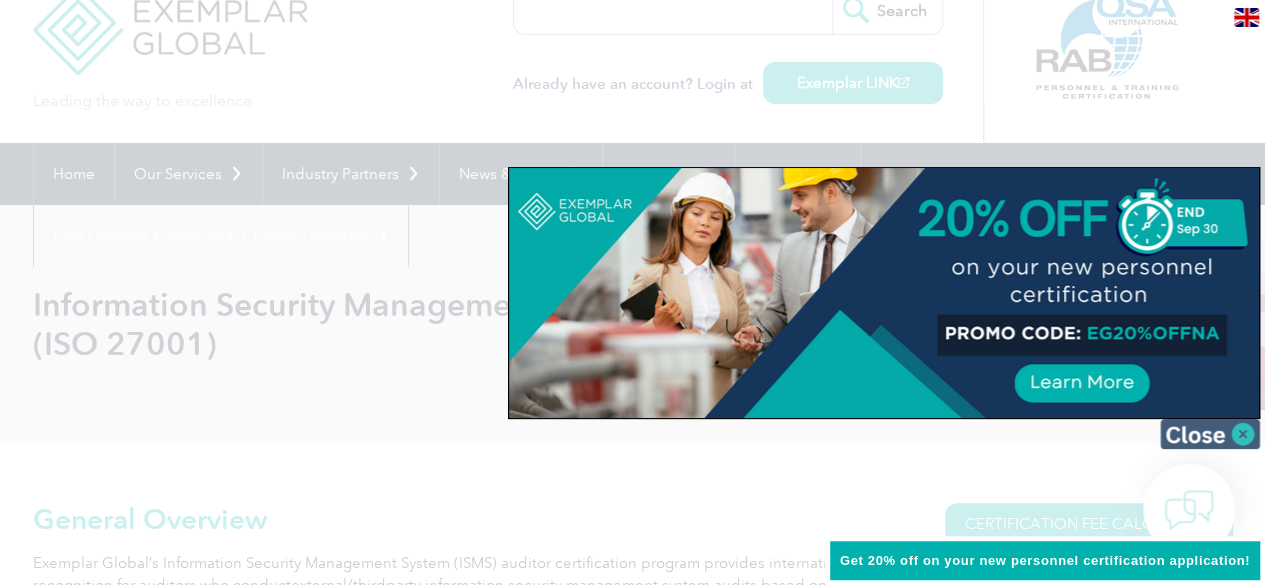 click at bounding box center [1210, 434] 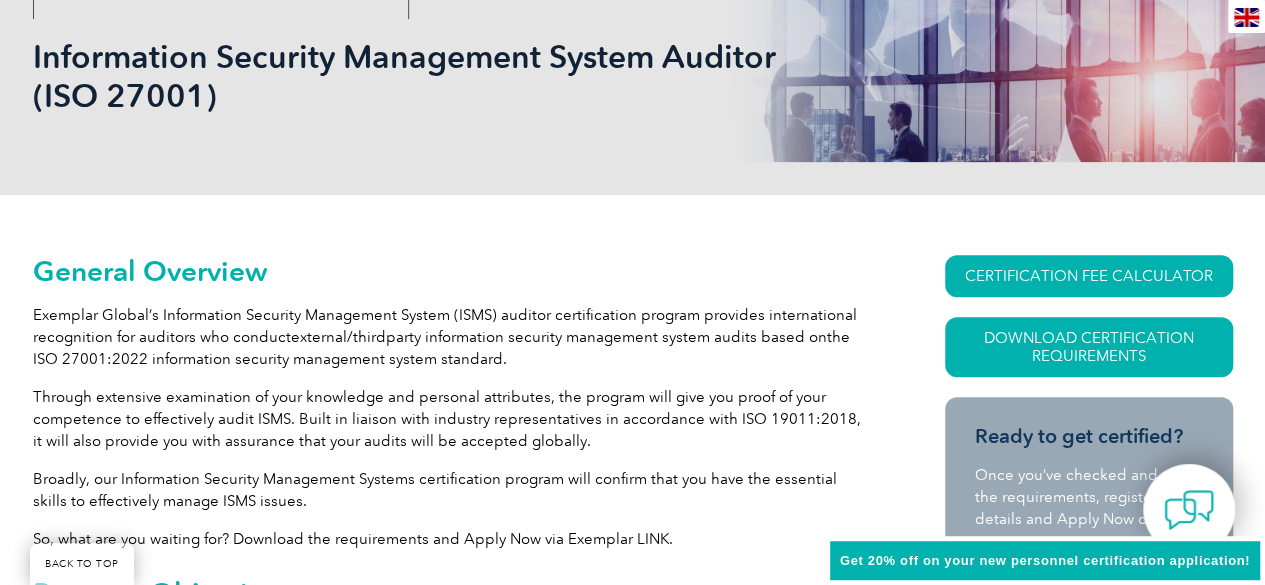 scroll, scrollTop: 330, scrollLeft: 0, axis: vertical 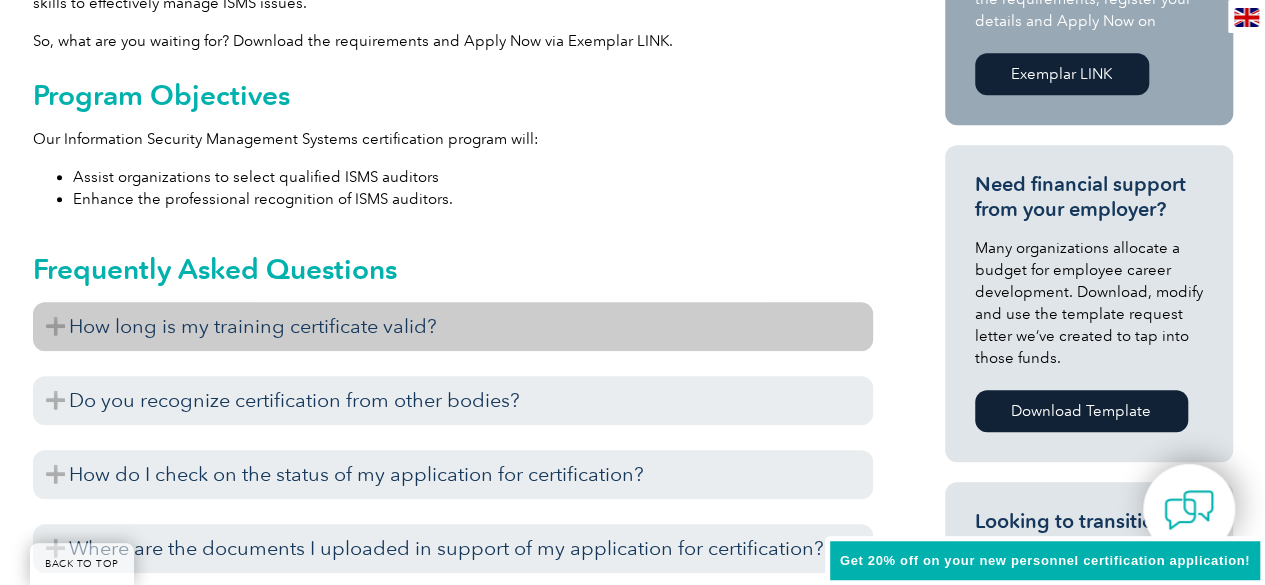 click on "How long is my training certificate valid?" at bounding box center (453, 326) 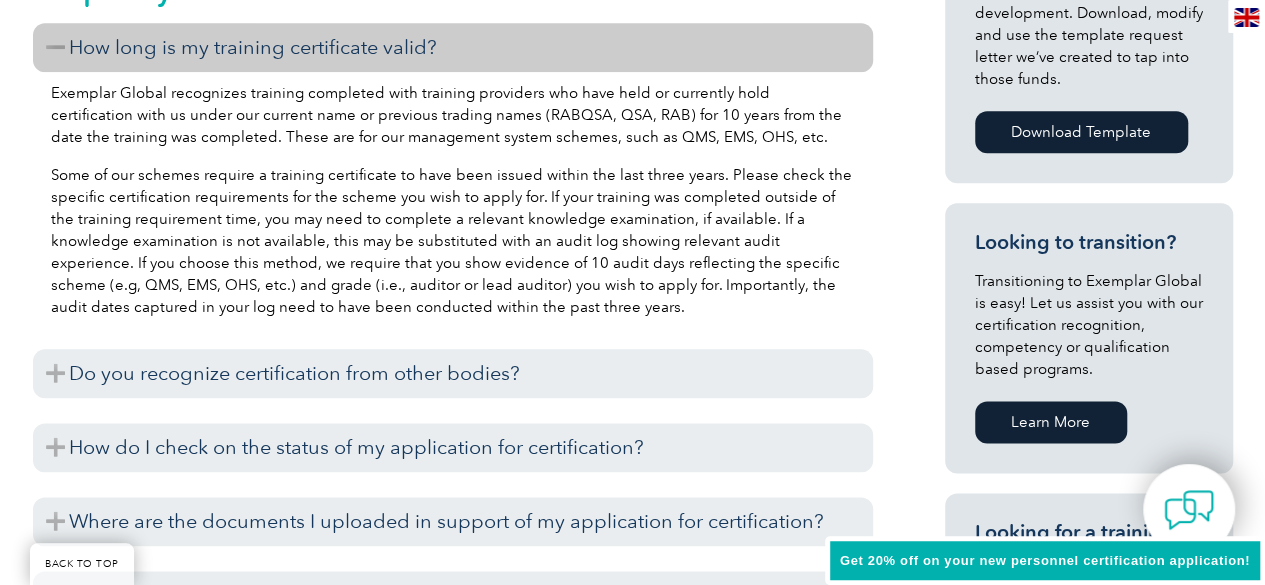 scroll, scrollTop: 1114, scrollLeft: 0, axis: vertical 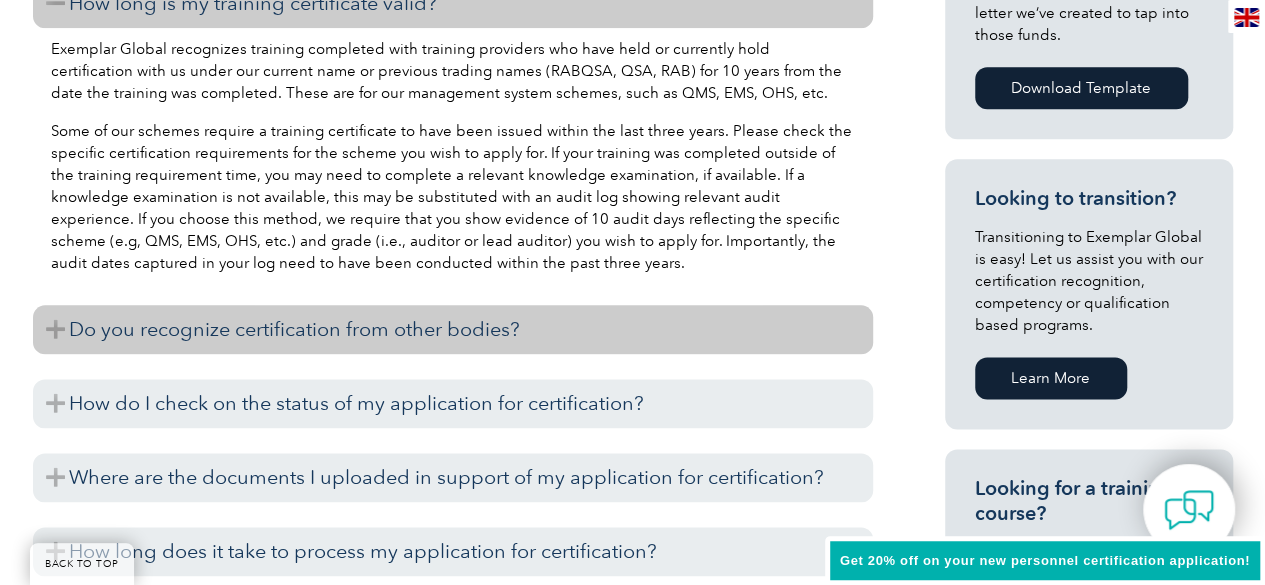 click on "Do you recognize certification from other bodies?" at bounding box center [453, 329] 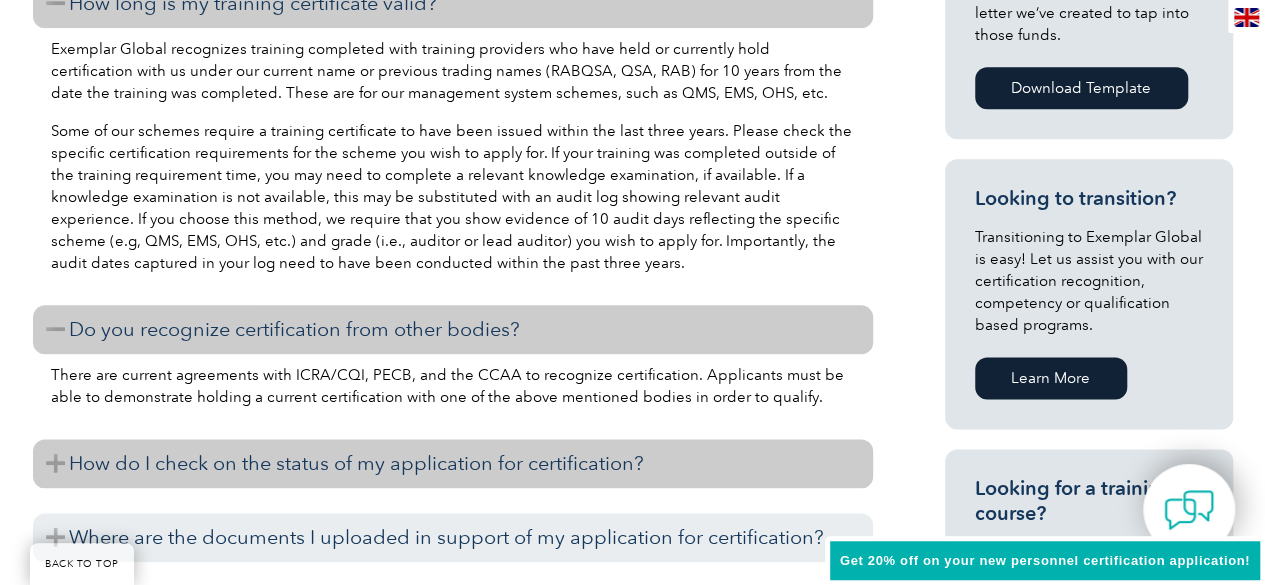 click on "How do I check on the status of my application for certification?" at bounding box center (453, 463) 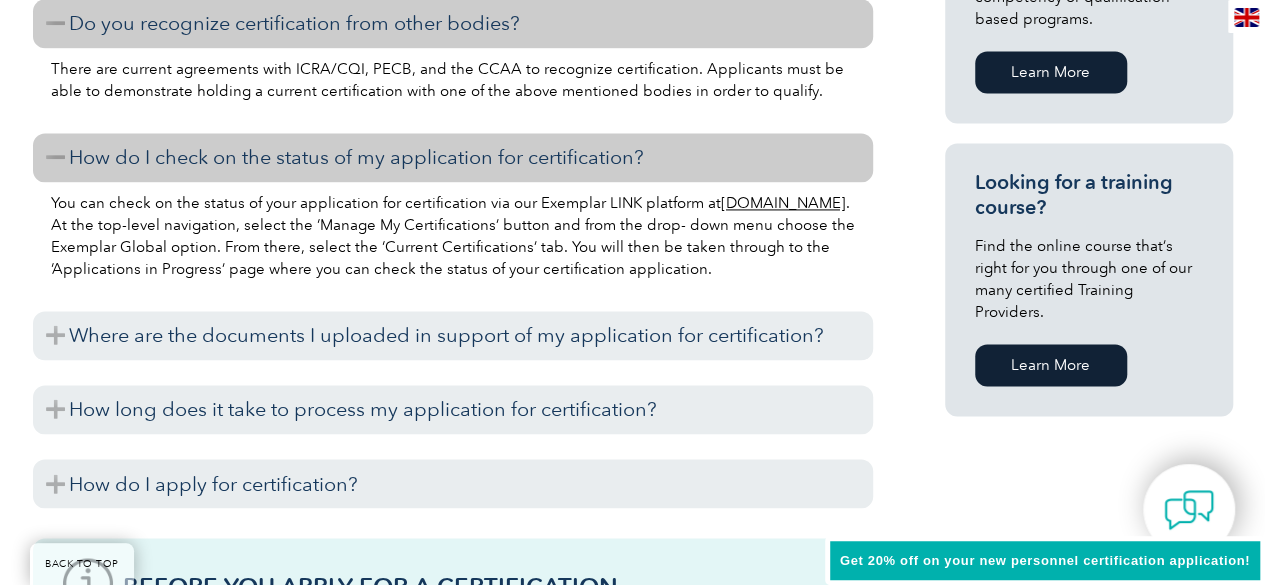 scroll, scrollTop: 1476, scrollLeft: 0, axis: vertical 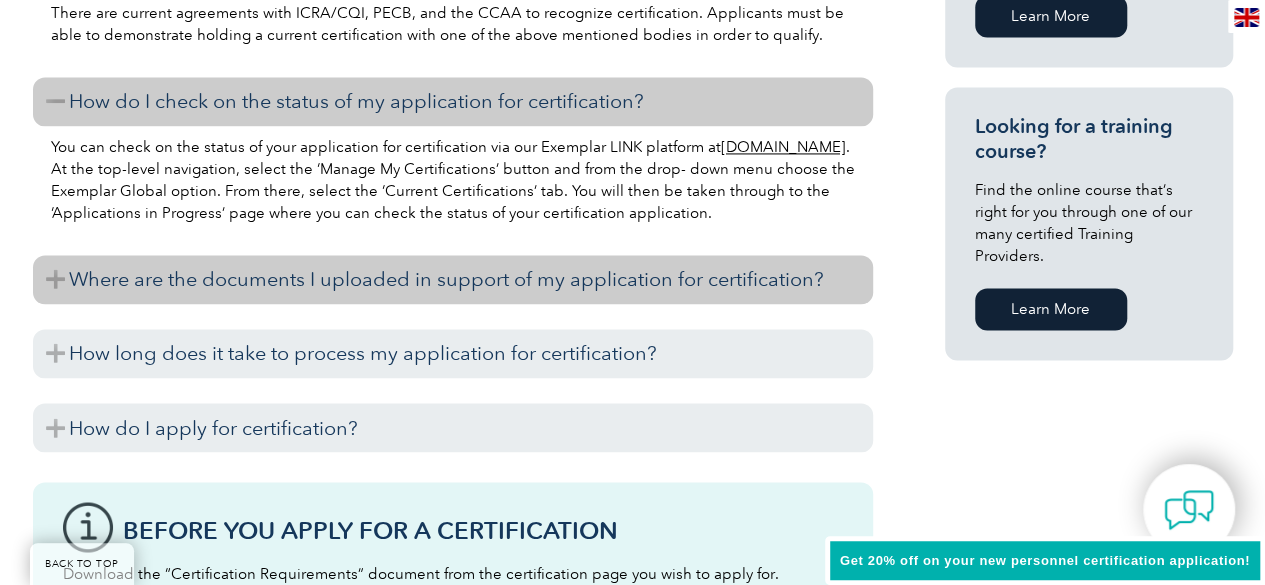 click on "Where are the documents I uploaded in support of my application for certification?" at bounding box center [453, 279] 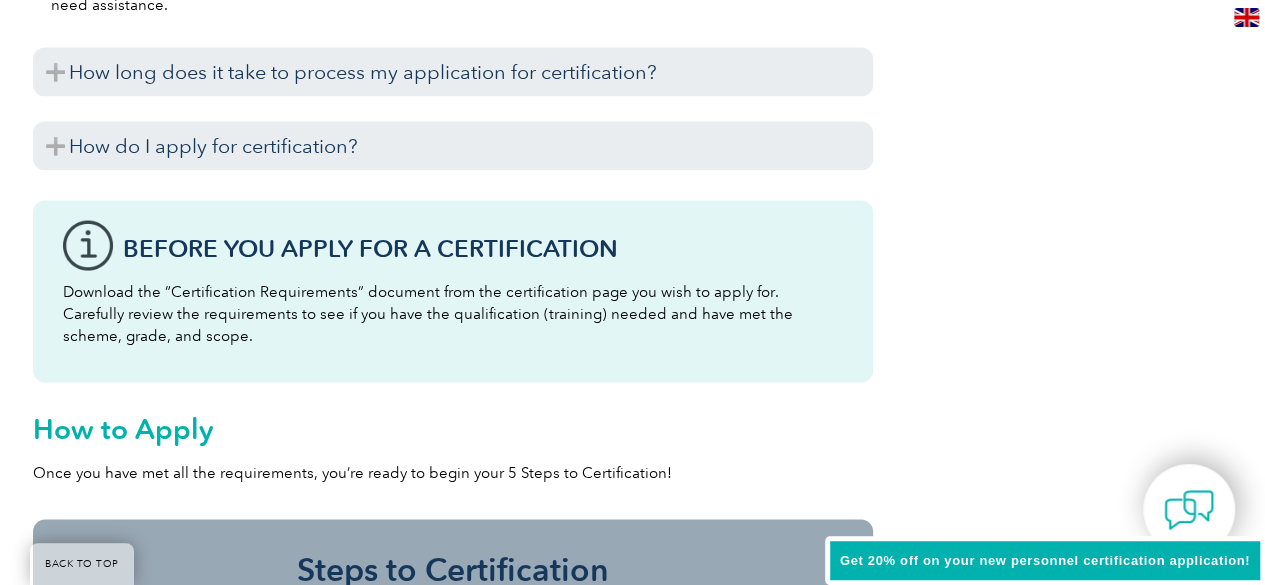 scroll, scrollTop: 1816, scrollLeft: 0, axis: vertical 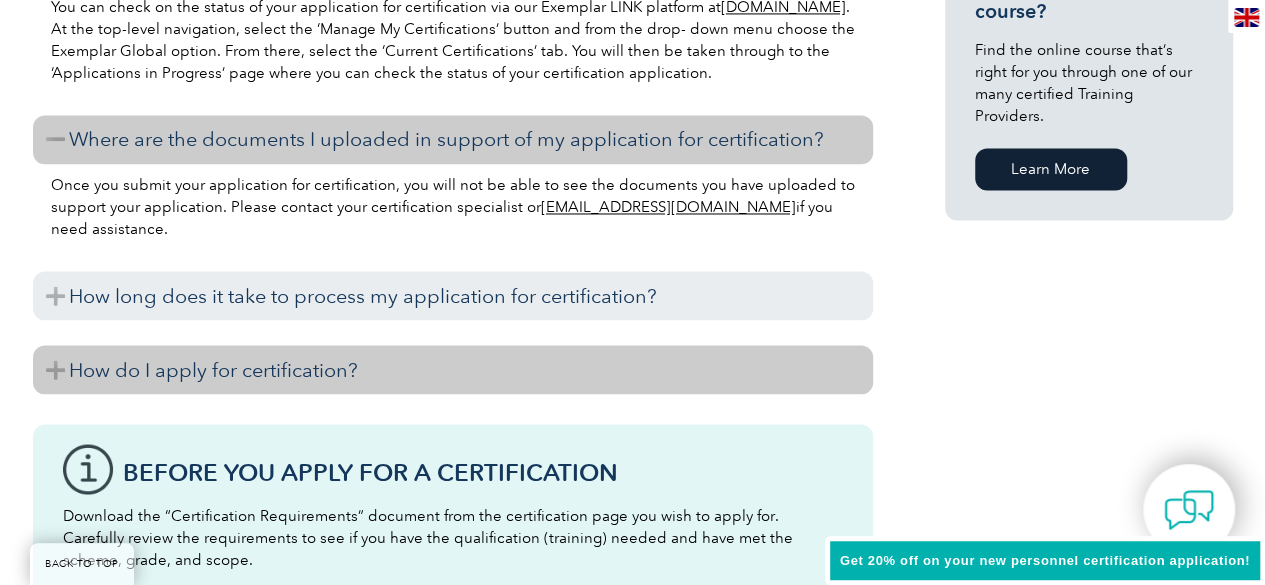 click on "How do I apply for certification?" at bounding box center [453, 369] 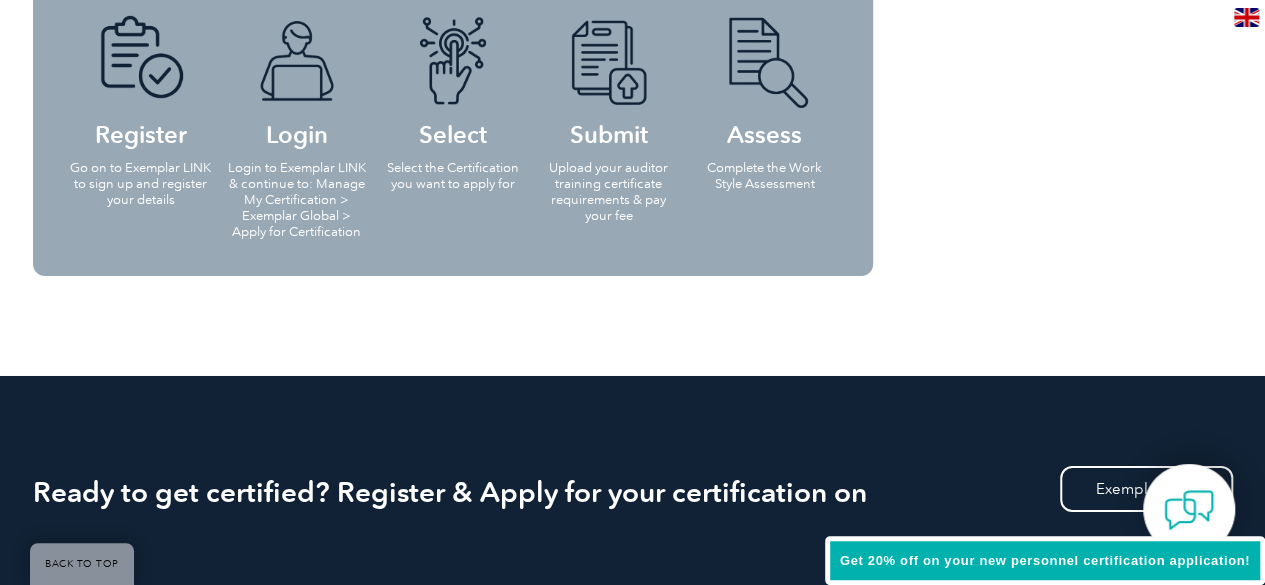 scroll, scrollTop: 3358, scrollLeft: 0, axis: vertical 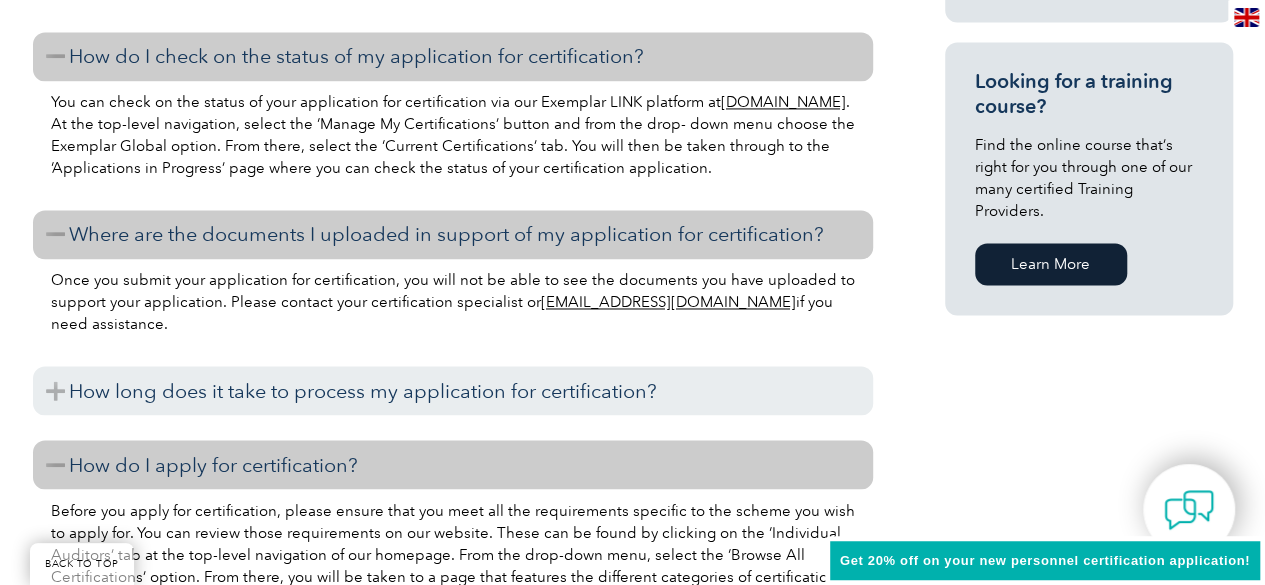 click on "Learn More" at bounding box center (1051, 264) 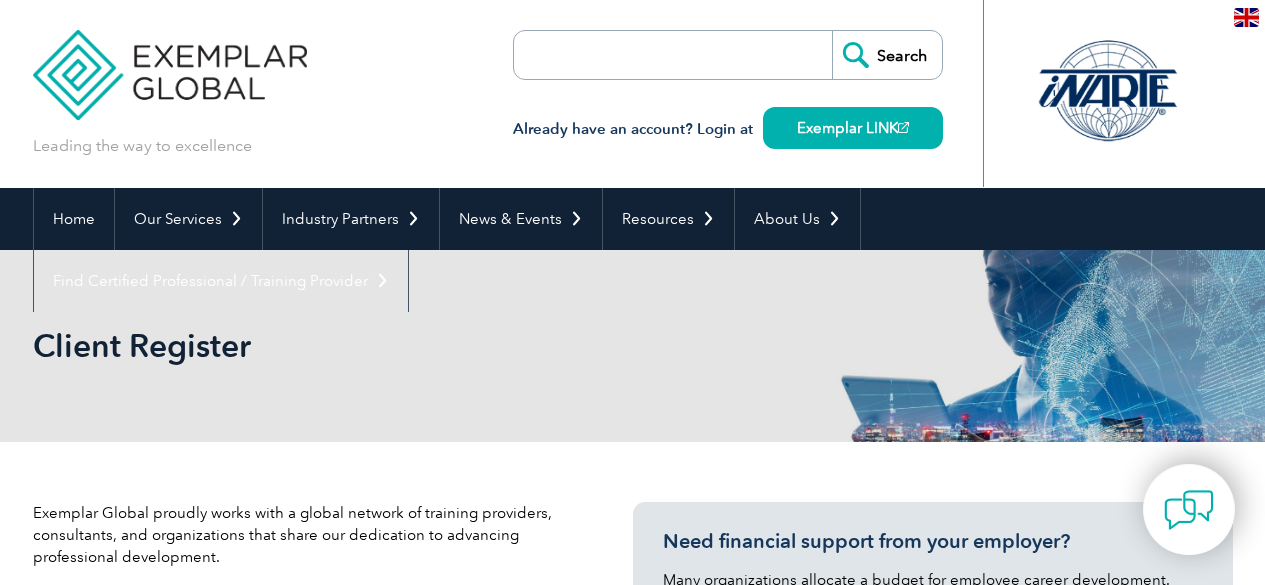 scroll, scrollTop: 0, scrollLeft: 0, axis: both 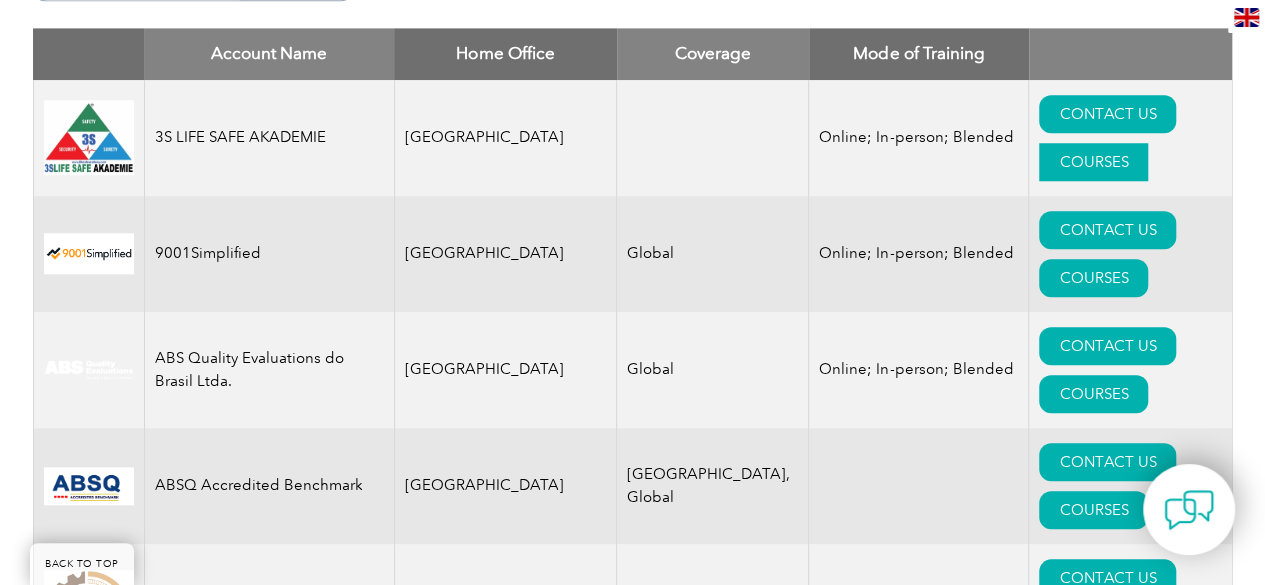 click on "COURSES" at bounding box center (1093, 162) 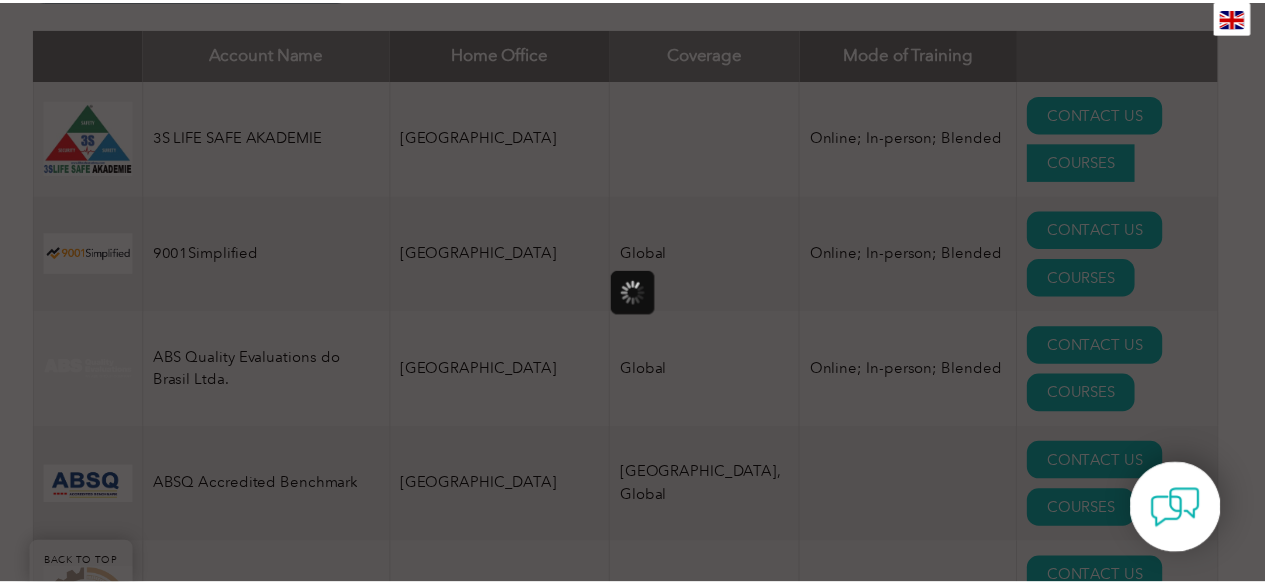 scroll, scrollTop: 0, scrollLeft: 0, axis: both 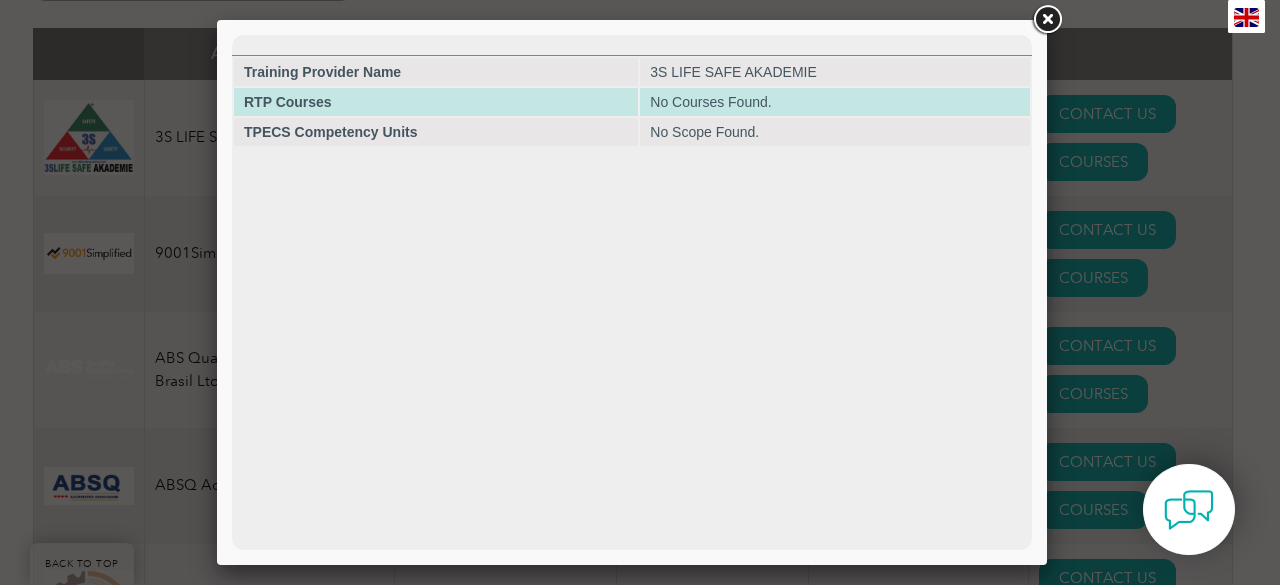 click on "RTP Courses" at bounding box center (288, 102) 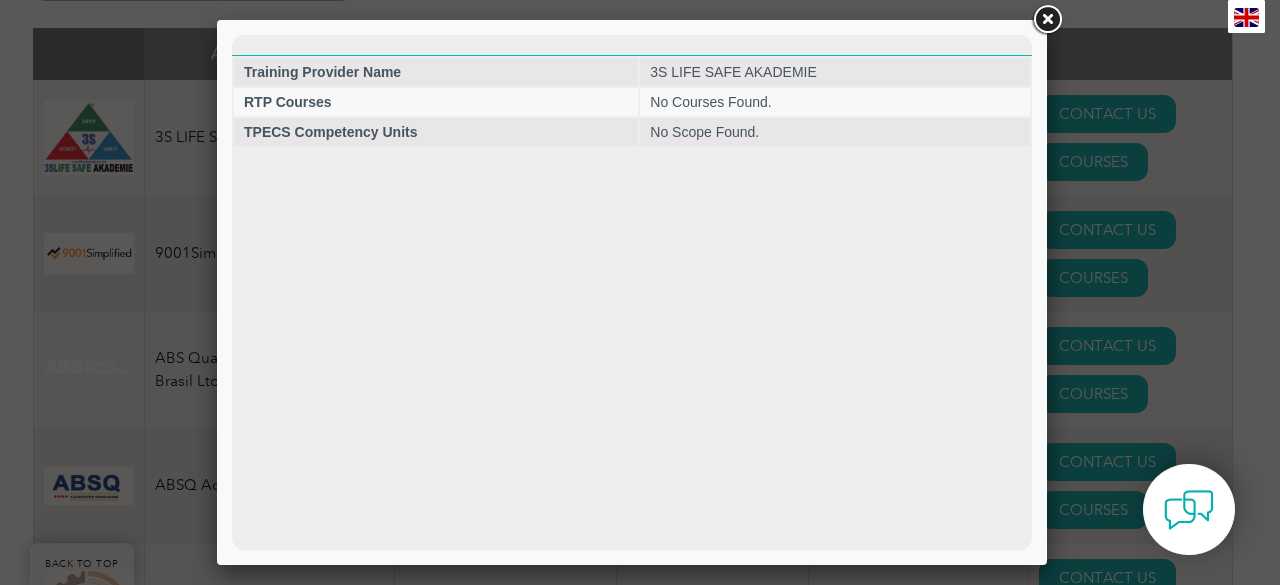 click at bounding box center [1047, 20] 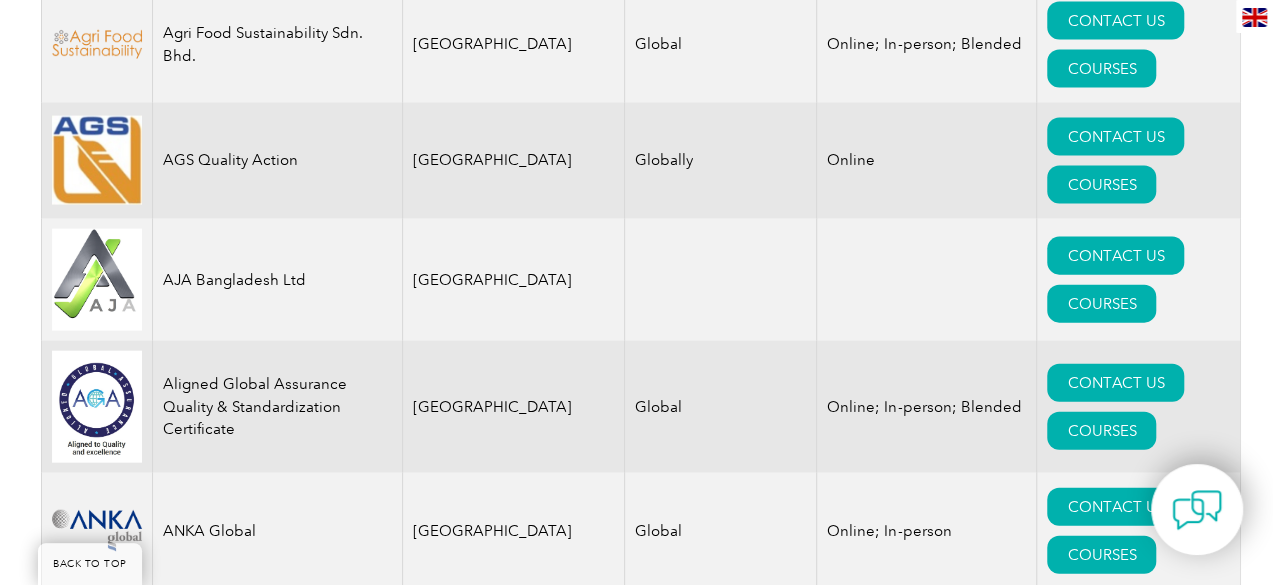 scroll, scrollTop: 2106, scrollLeft: 0, axis: vertical 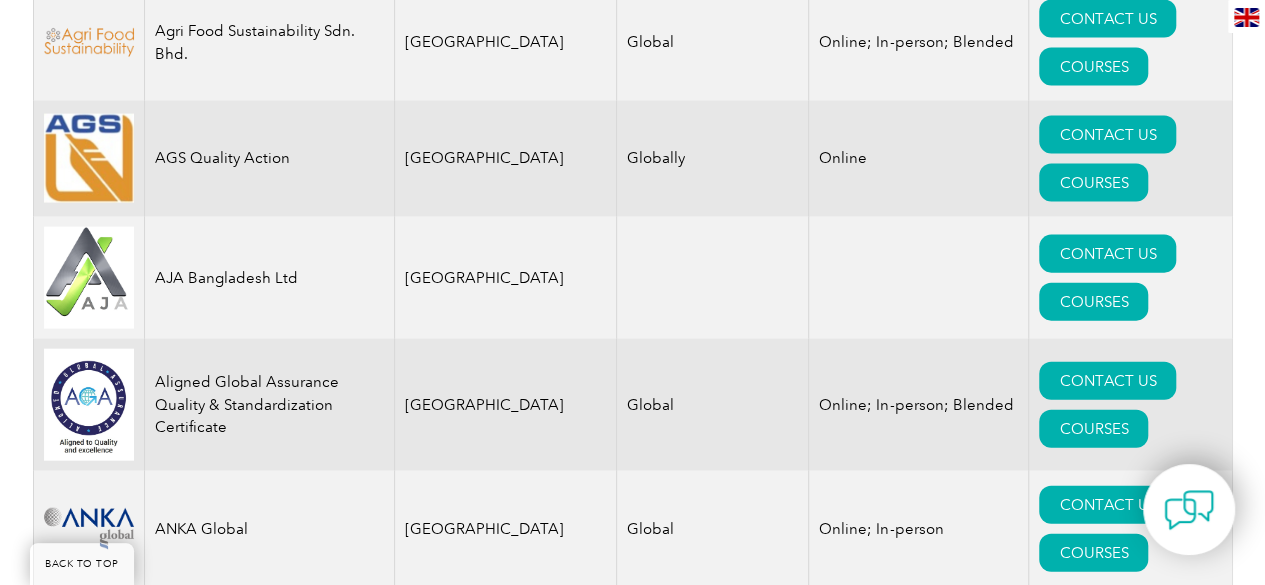 click on "COURSES" at bounding box center [1093, 1017] 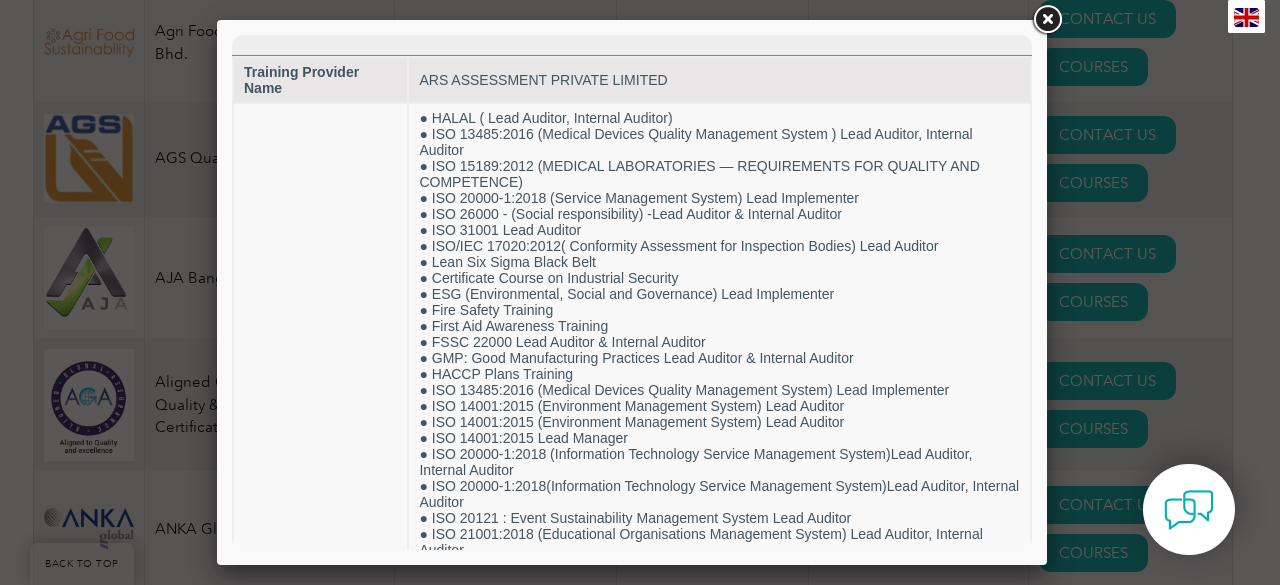 scroll, scrollTop: 0, scrollLeft: 0, axis: both 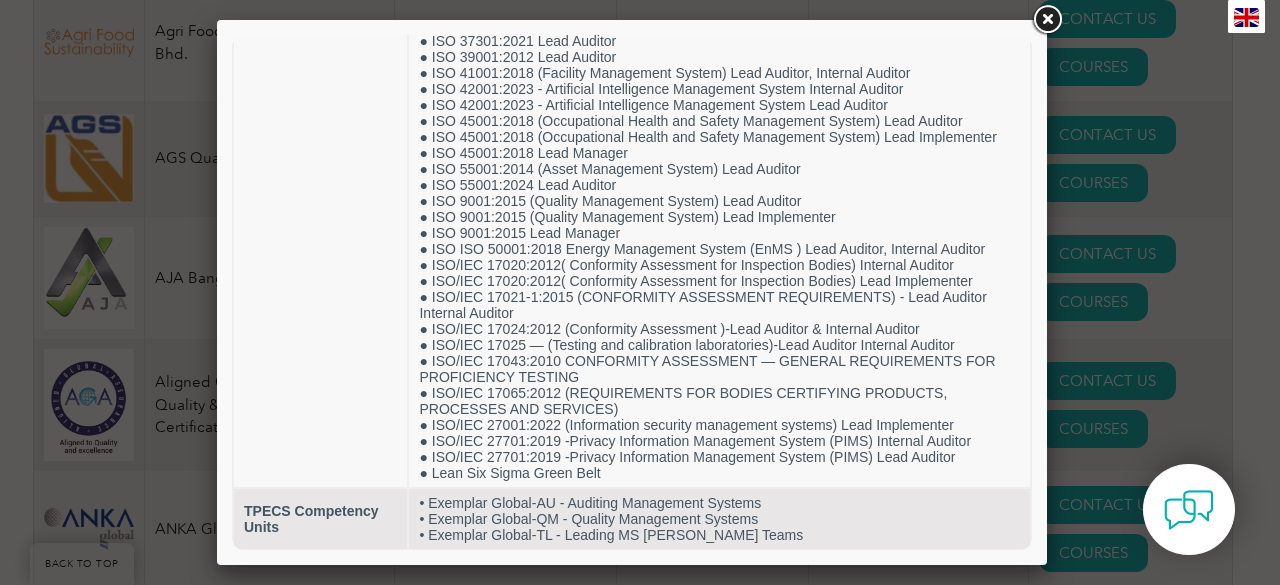 drag, startPoint x: 1021, startPoint y: 202, endPoint x: 1293, endPoint y: 558, distance: 448.01785 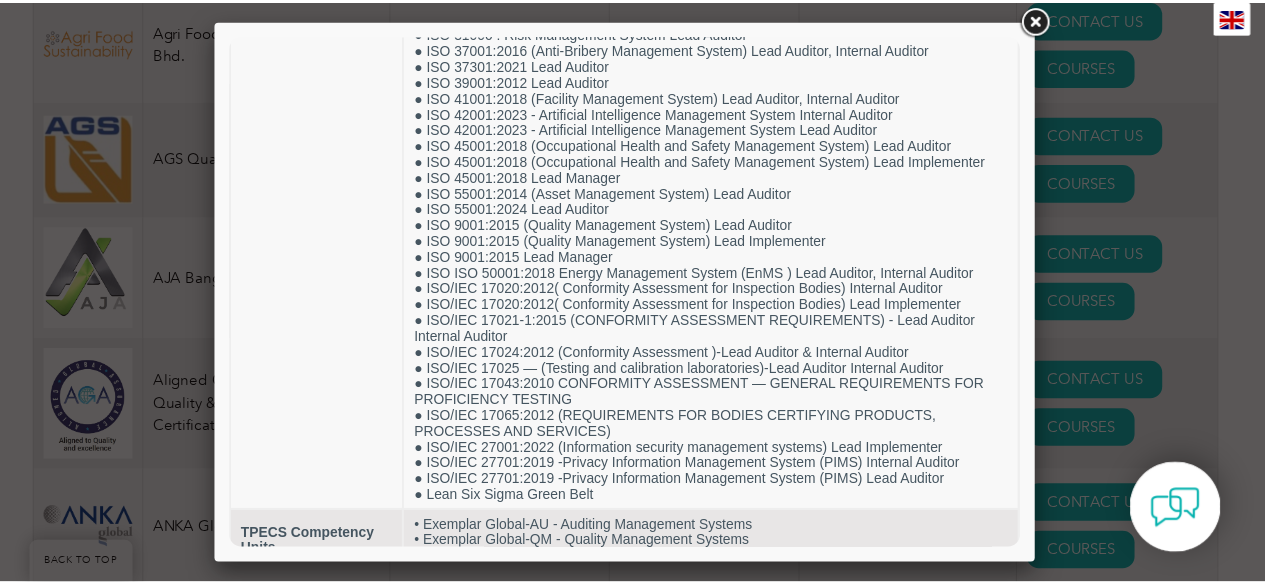scroll, scrollTop: 749, scrollLeft: 0, axis: vertical 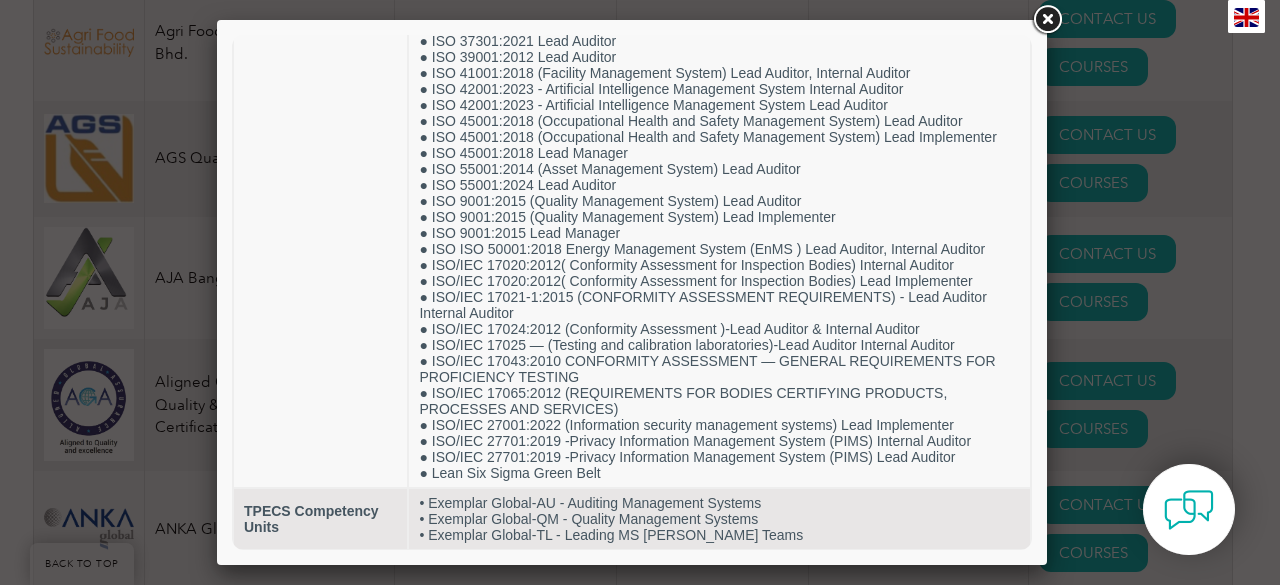 drag, startPoint x: 1026, startPoint y: 500, endPoint x: 1274, endPoint y: 566, distance: 256.63202 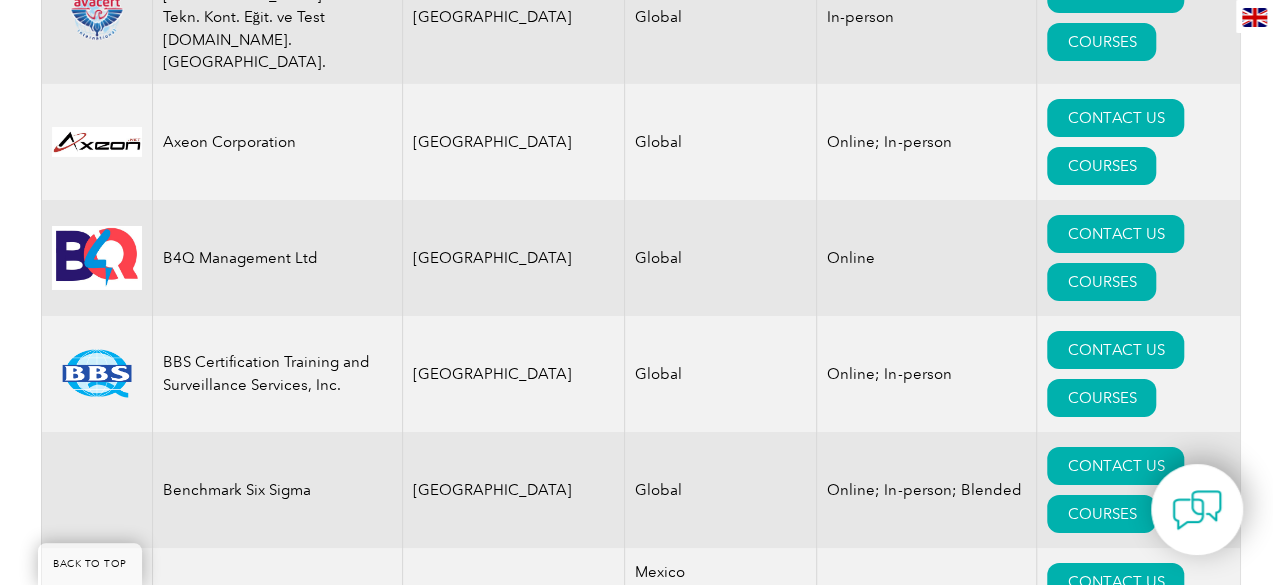 scroll, scrollTop: 3501, scrollLeft: 0, axis: vertical 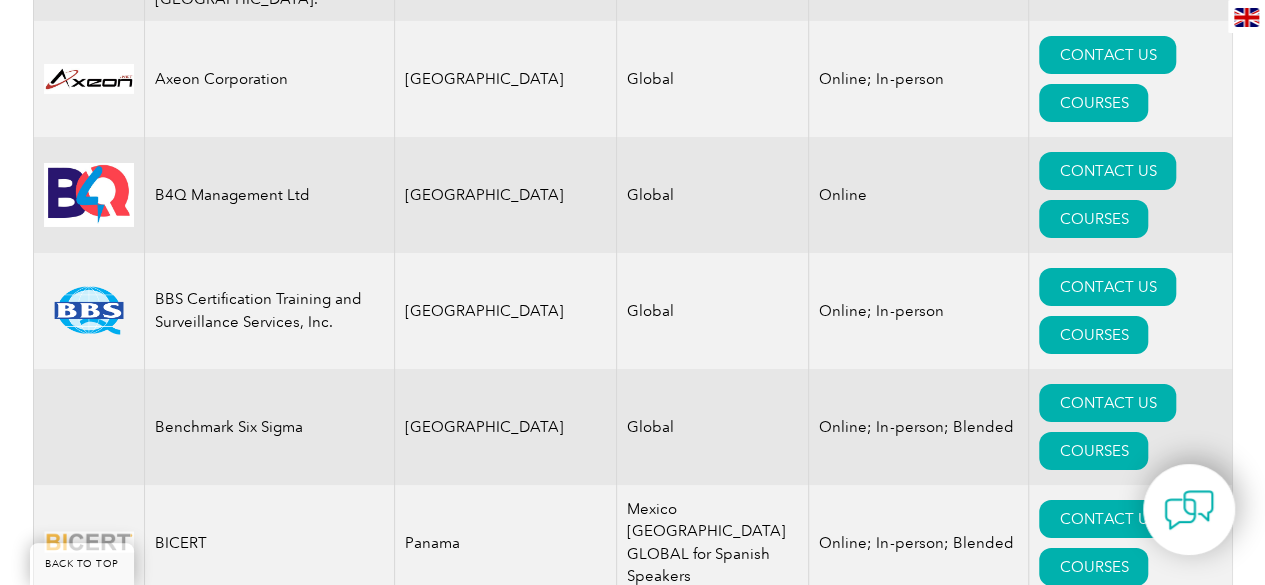 click on "COURSES" at bounding box center (1093, 1327) 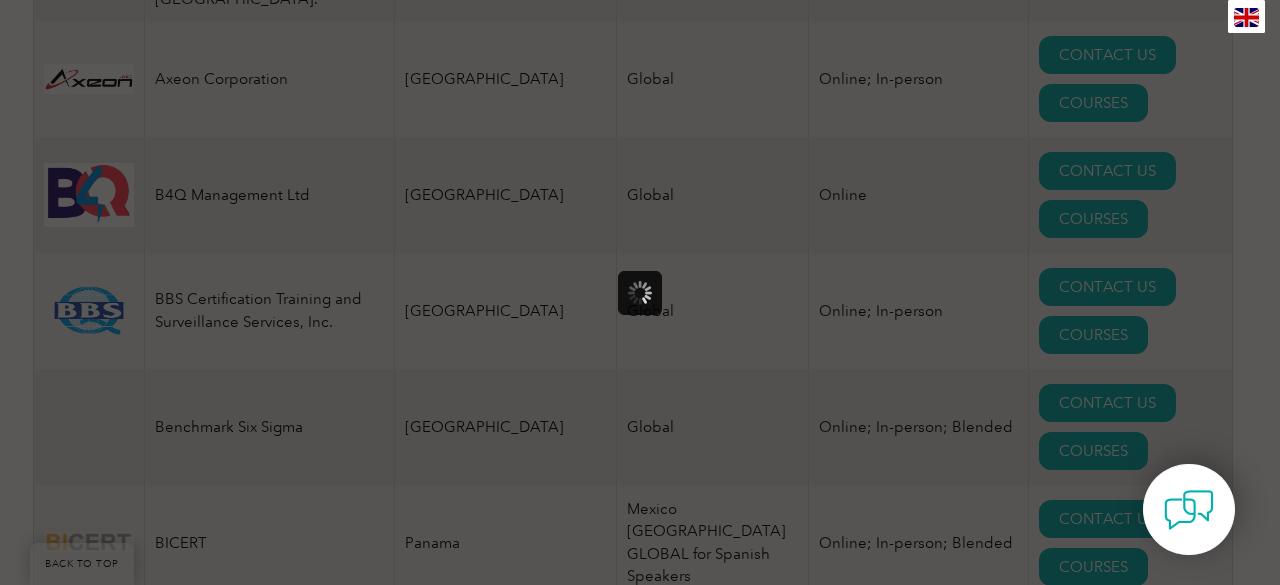 scroll, scrollTop: 0, scrollLeft: 0, axis: both 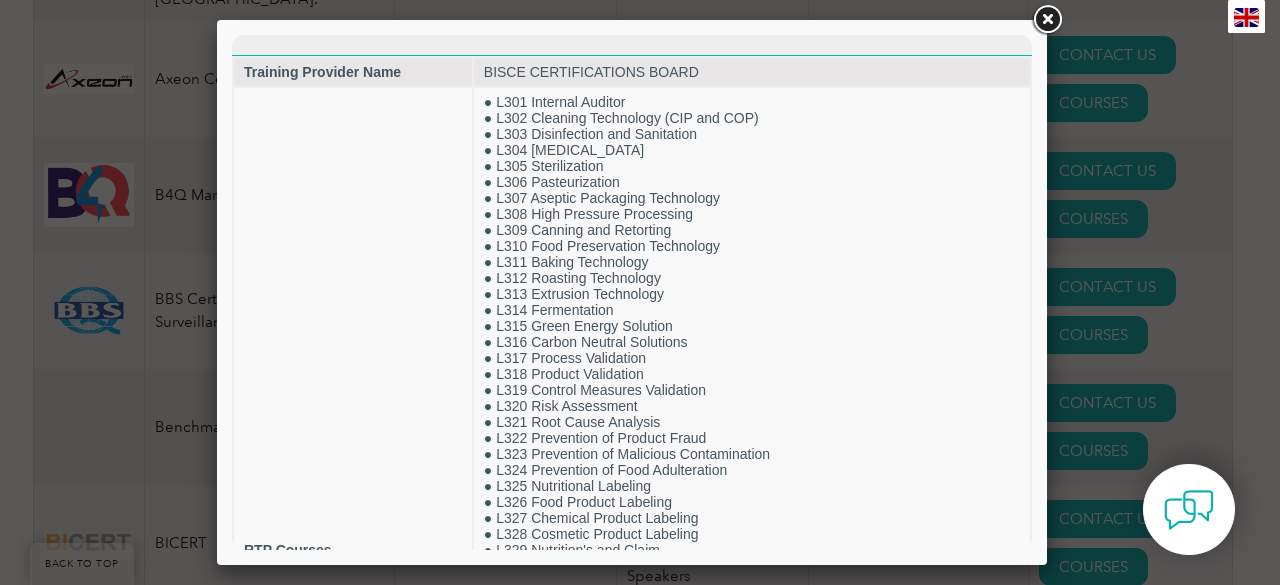click at bounding box center (1047, 20) 